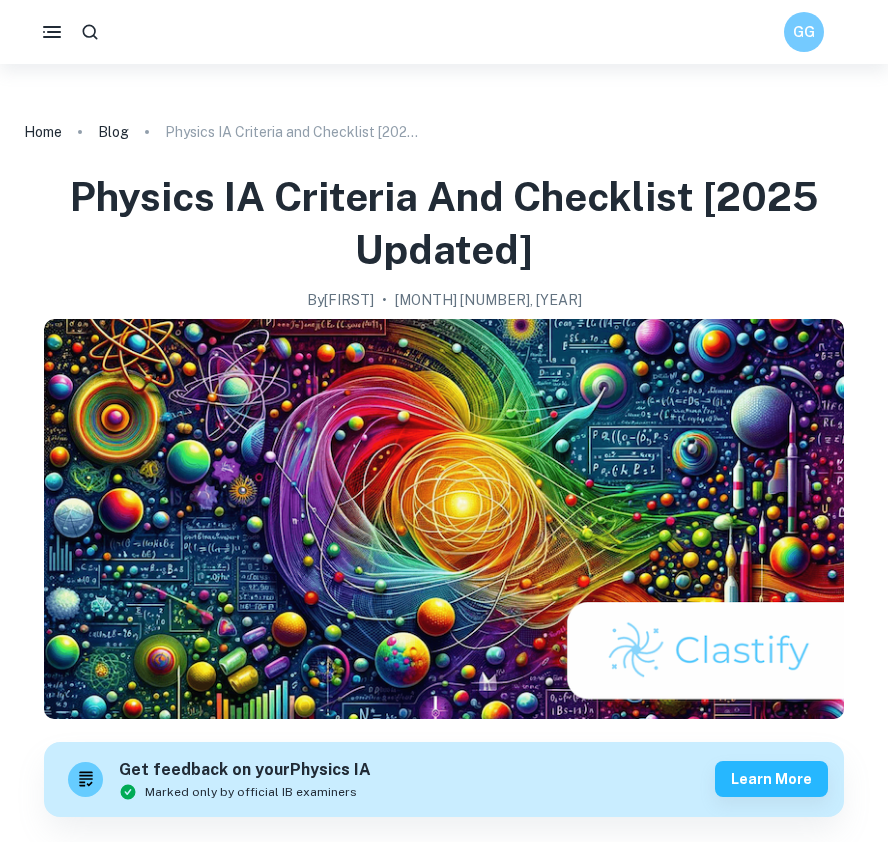 scroll, scrollTop: 0, scrollLeft: 0, axis: both 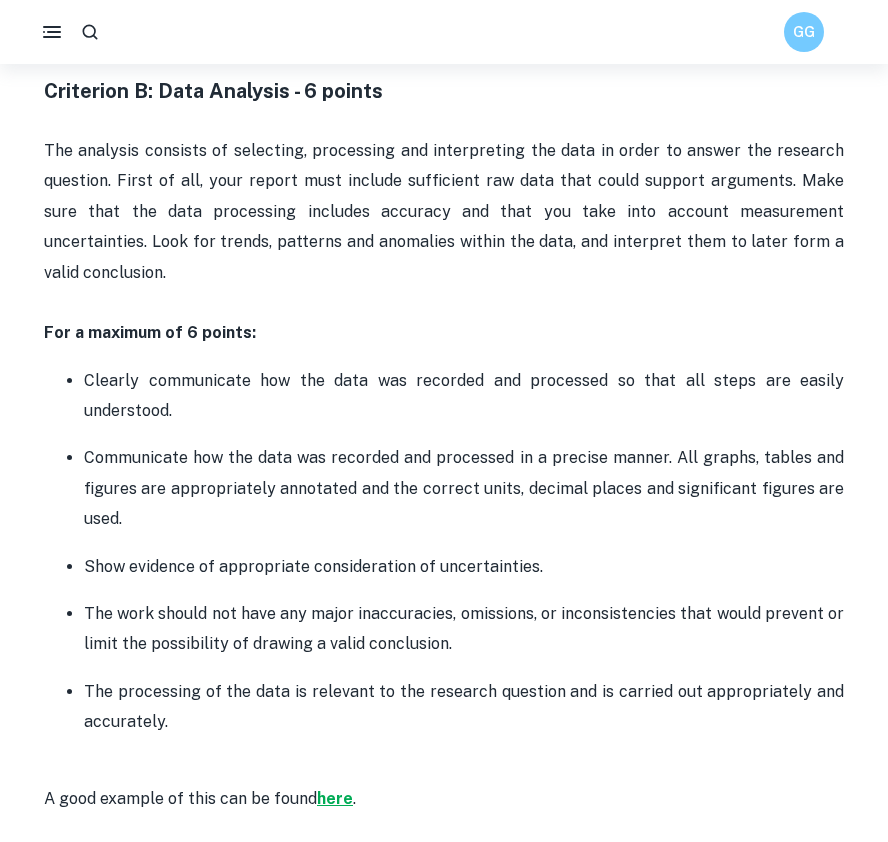 click on "here" at bounding box center [335, 798] 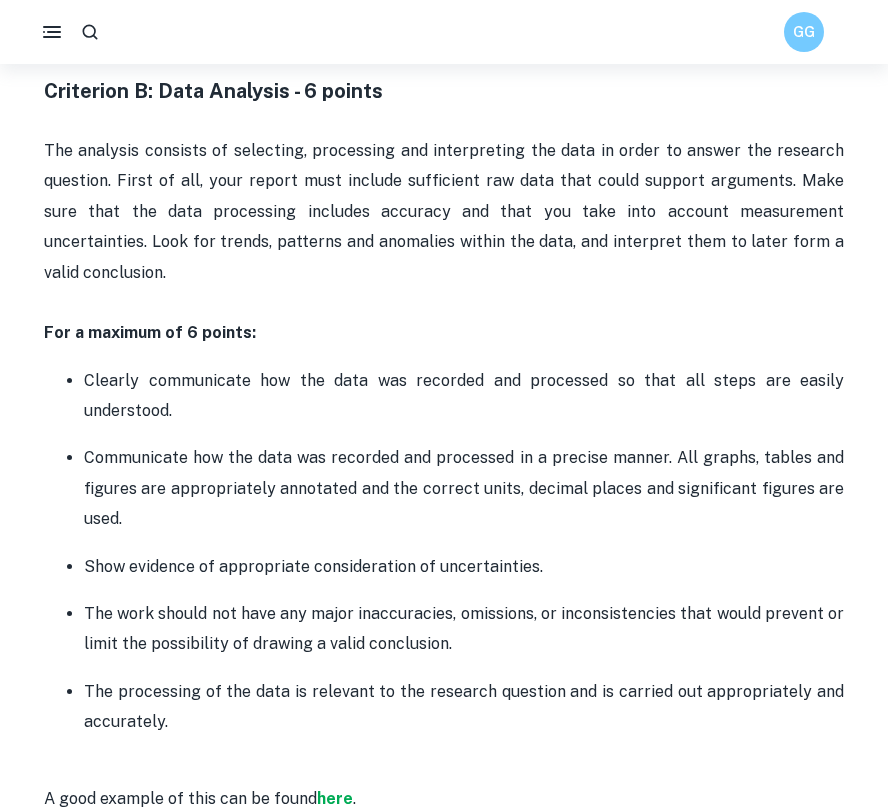 drag, startPoint x: 240, startPoint y: 698, endPoint x: 72, endPoint y: 345, distance: 390.93863 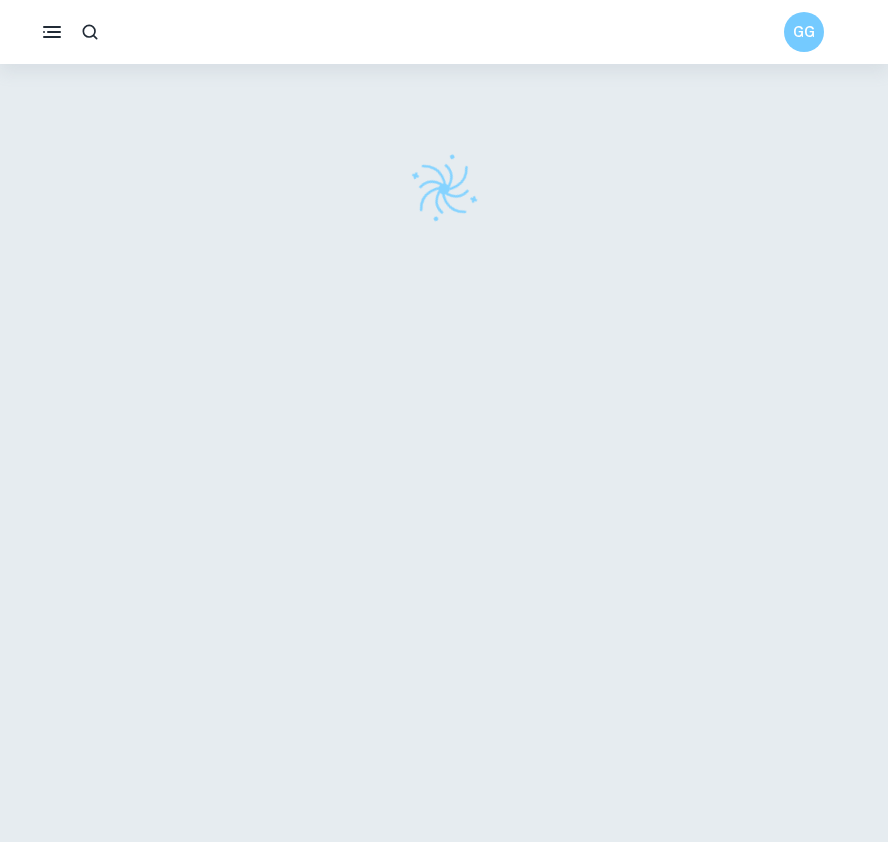 scroll, scrollTop: 0, scrollLeft: 0, axis: both 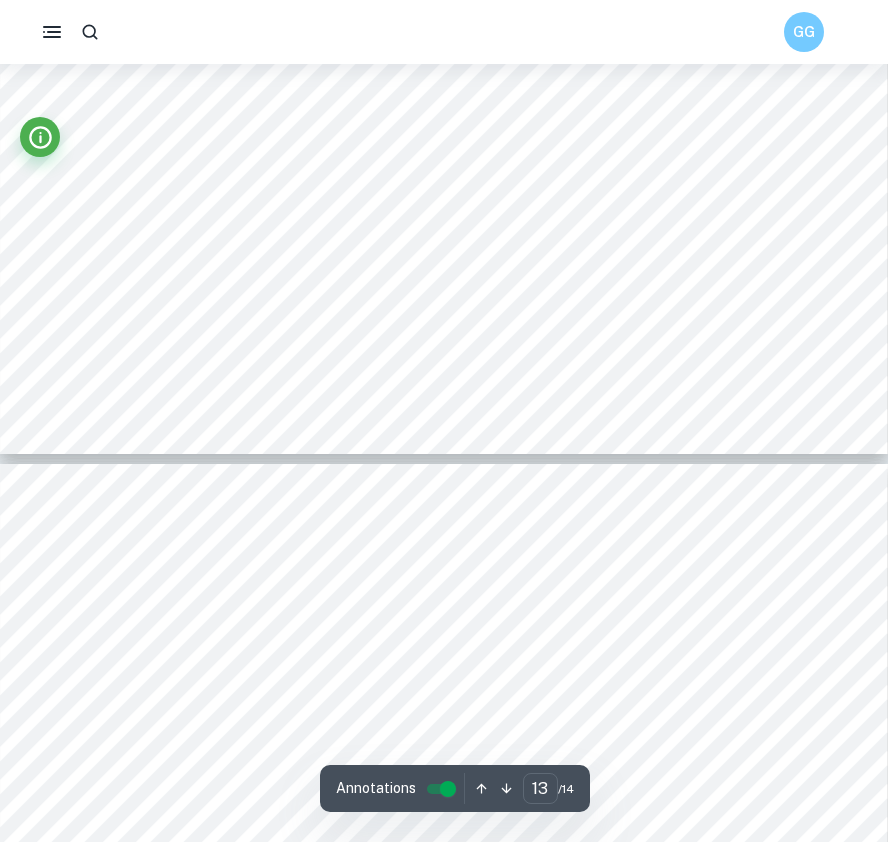 type on "12" 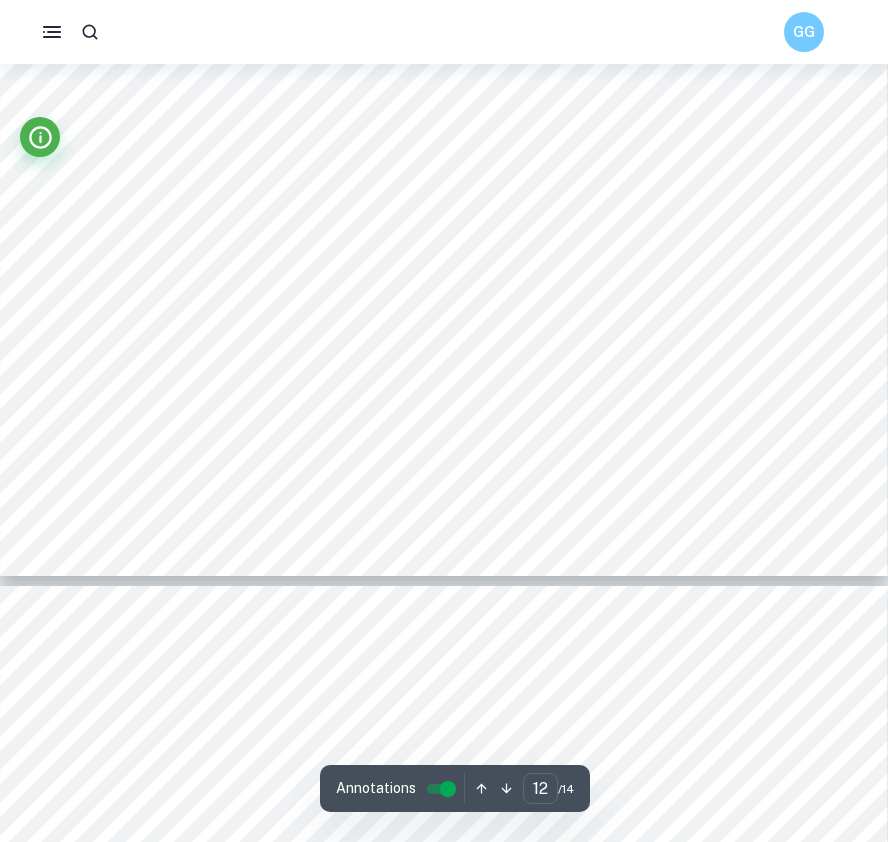 scroll, scrollTop: 14905, scrollLeft: 0, axis: vertical 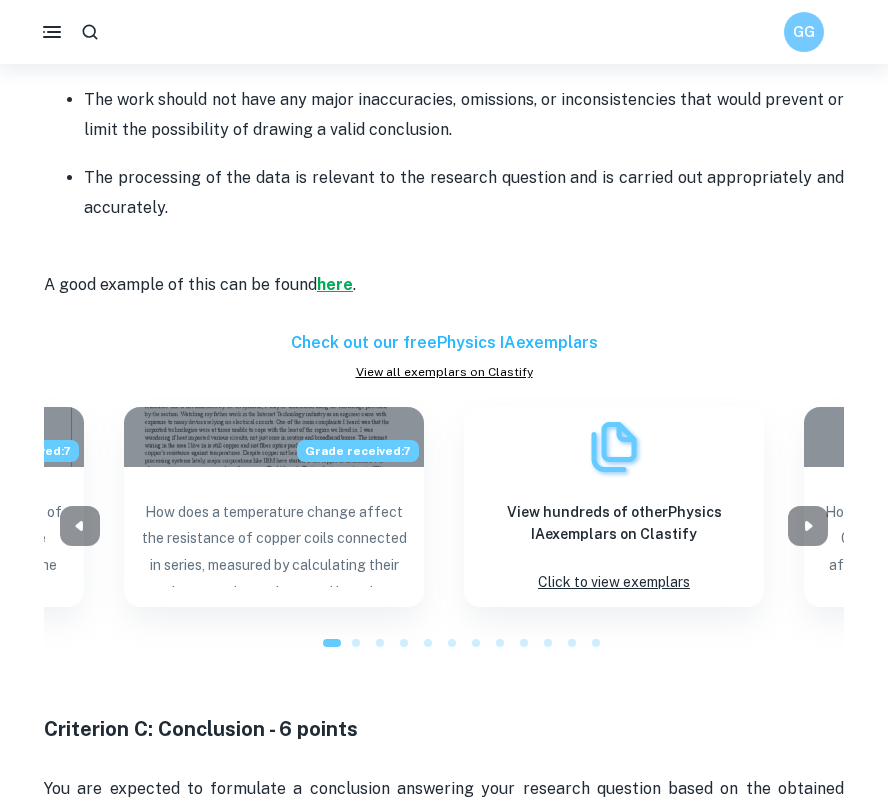 click on "here" at bounding box center [335, 284] 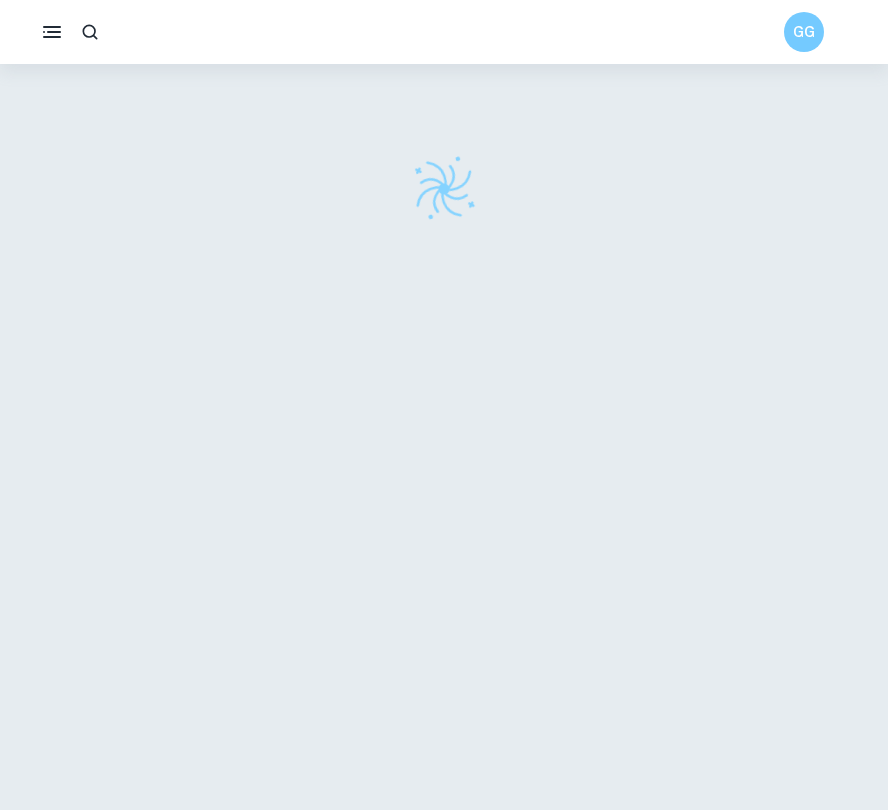 scroll, scrollTop: 0, scrollLeft: 0, axis: both 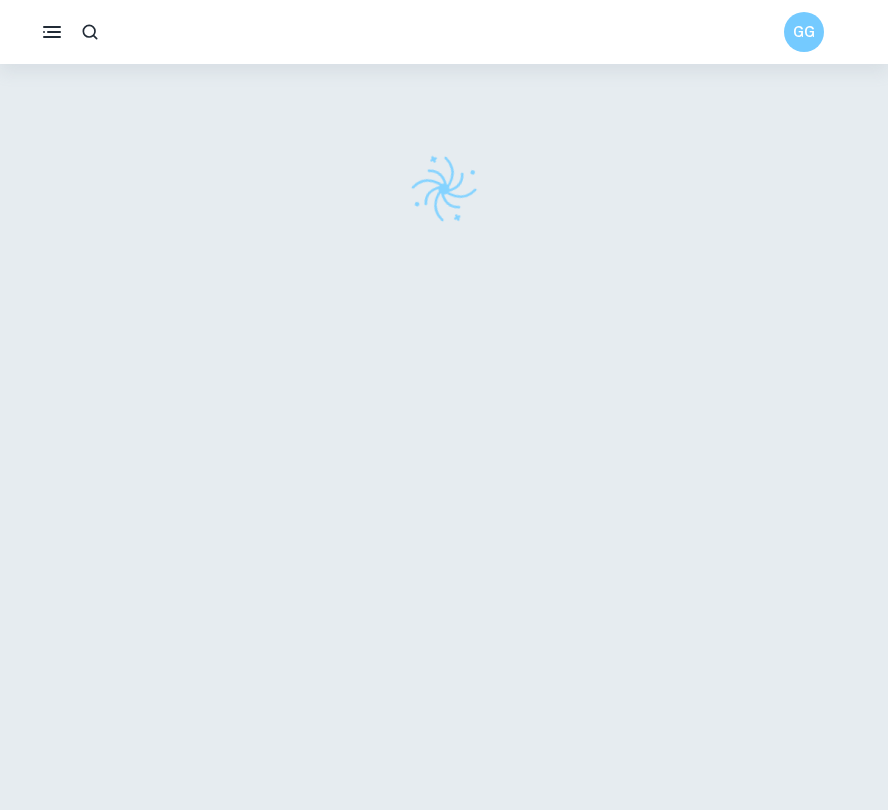 checkbox on "true" 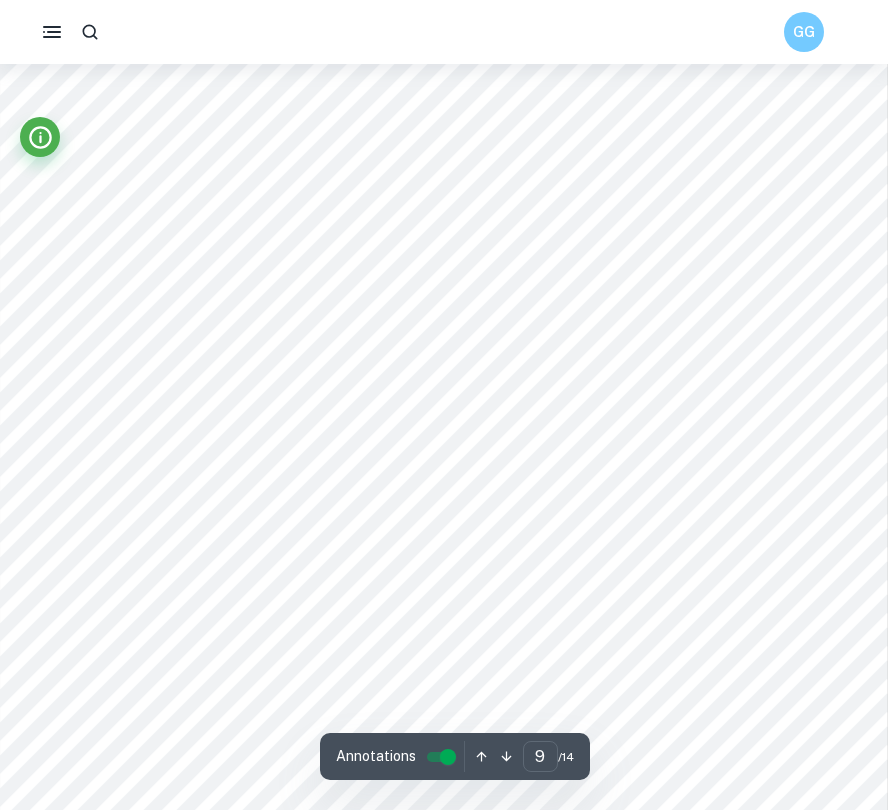 scroll, scrollTop: 10942, scrollLeft: 0, axis: vertical 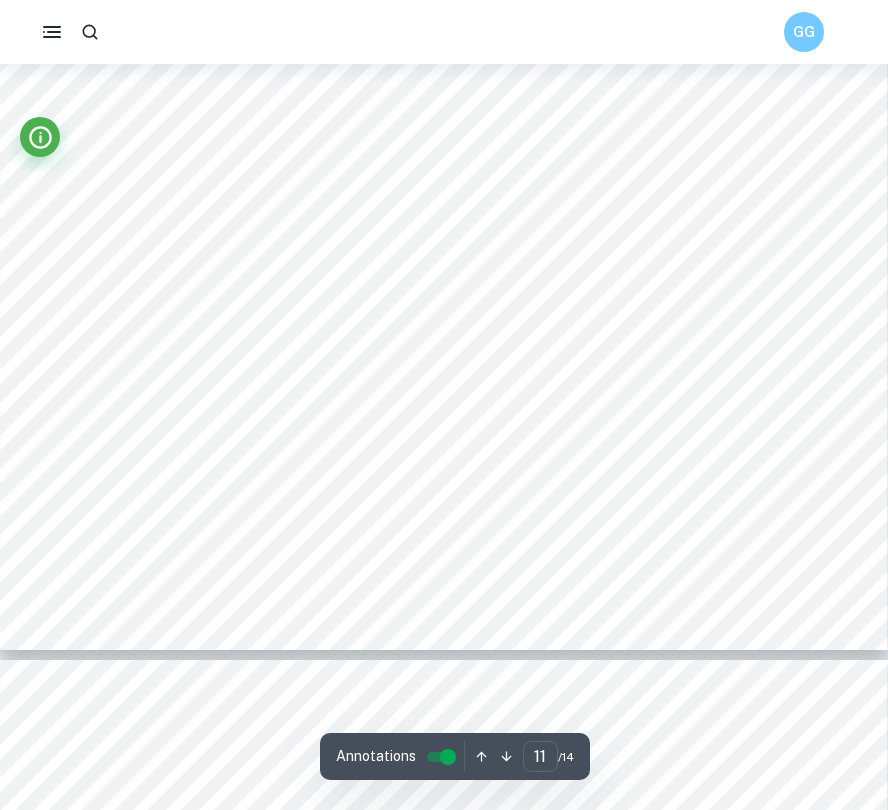 type on "12" 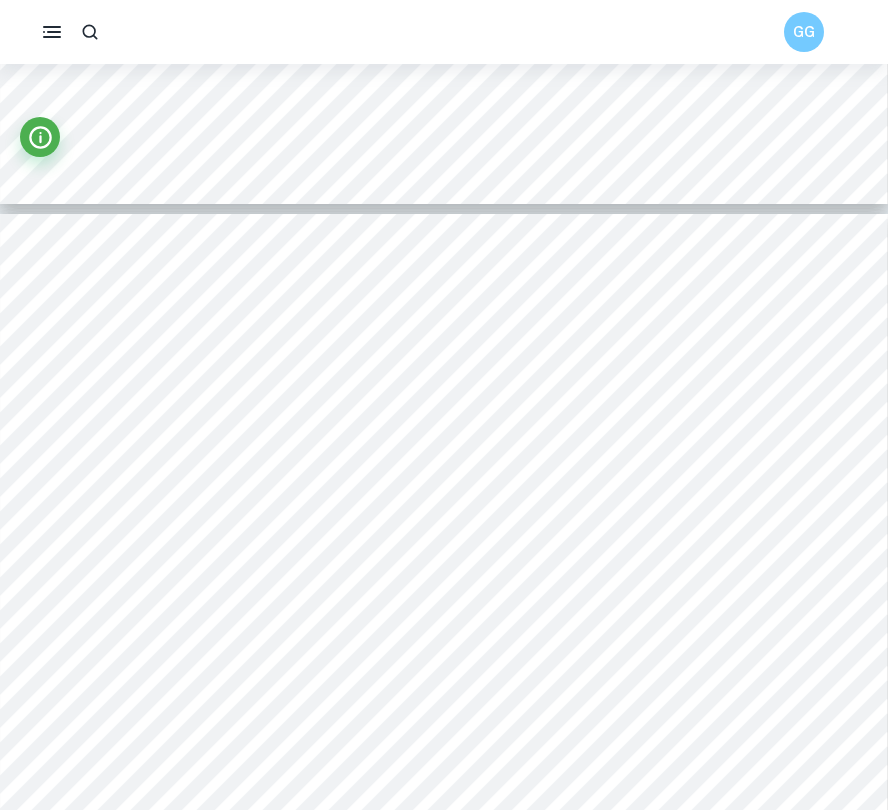 scroll, scrollTop: 14290, scrollLeft: 0, axis: vertical 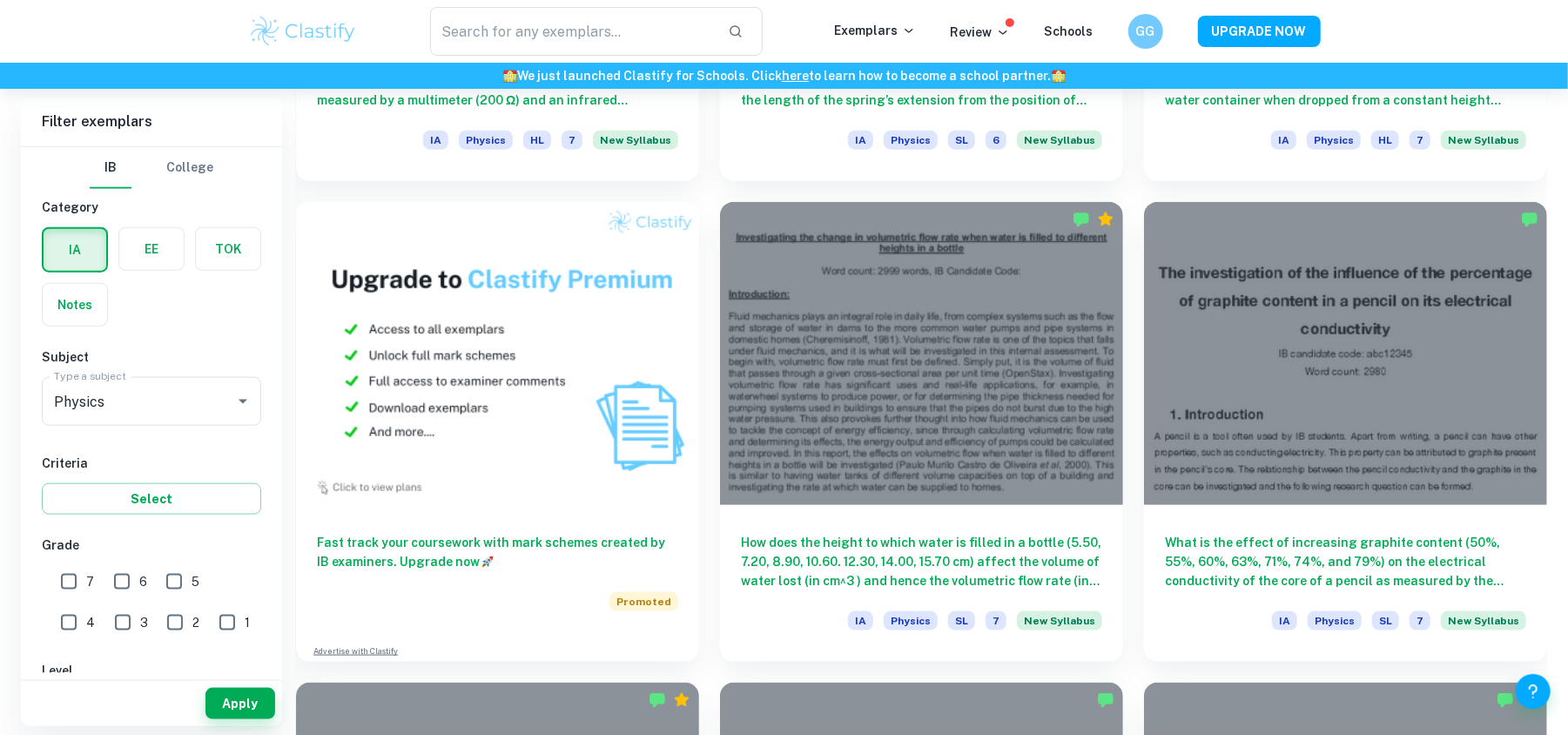 click on "We value your privacy We use cookies to enhance your browsing experience, serve personalised ads or content, and analyse our traffic. By clicking "Accept All", you consent to our use of cookies.   Cookie Policy Customise   Reject All   Accept All   Customise Consent Preferences   We use cookies to help you navigate efficiently and perform certain functions. You will find detailed information about all cookies under each consent category below. The cookies that are categorised as "Necessary" are stored on your browser as they are essential for enabling the basic functionalities of the site. ...  Show more For more information on how Google's third-party cookies operate and handle your data, see:   Google Privacy Policy Necessary Always Active Necessary cookies are required to enable the basic features of this site, such as providing secure log-in or adjusting your consent preferences. These cookies do not store any personally identifiable data. Functional Analytics Performance Advertisement Uncategorised" at bounding box center (784, -1035) 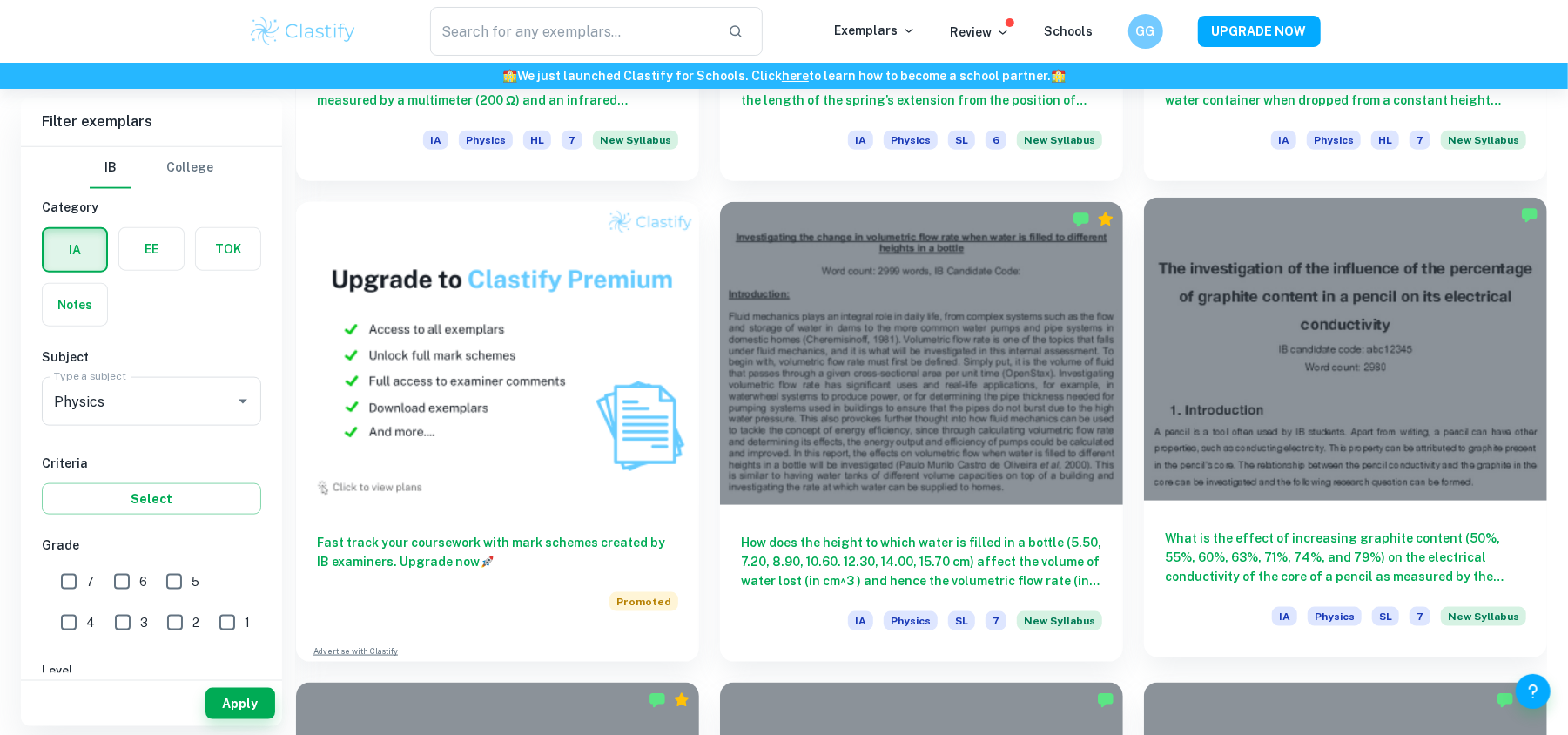 click on "What is the effect of increasing graphite content (50%, 55%, 60%, 63%, 71%, 74%, and 79%) on the electrical conductivity of the core of a pencil as measured by the resistance across the pencil’s ends?" at bounding box center [1345, 557] 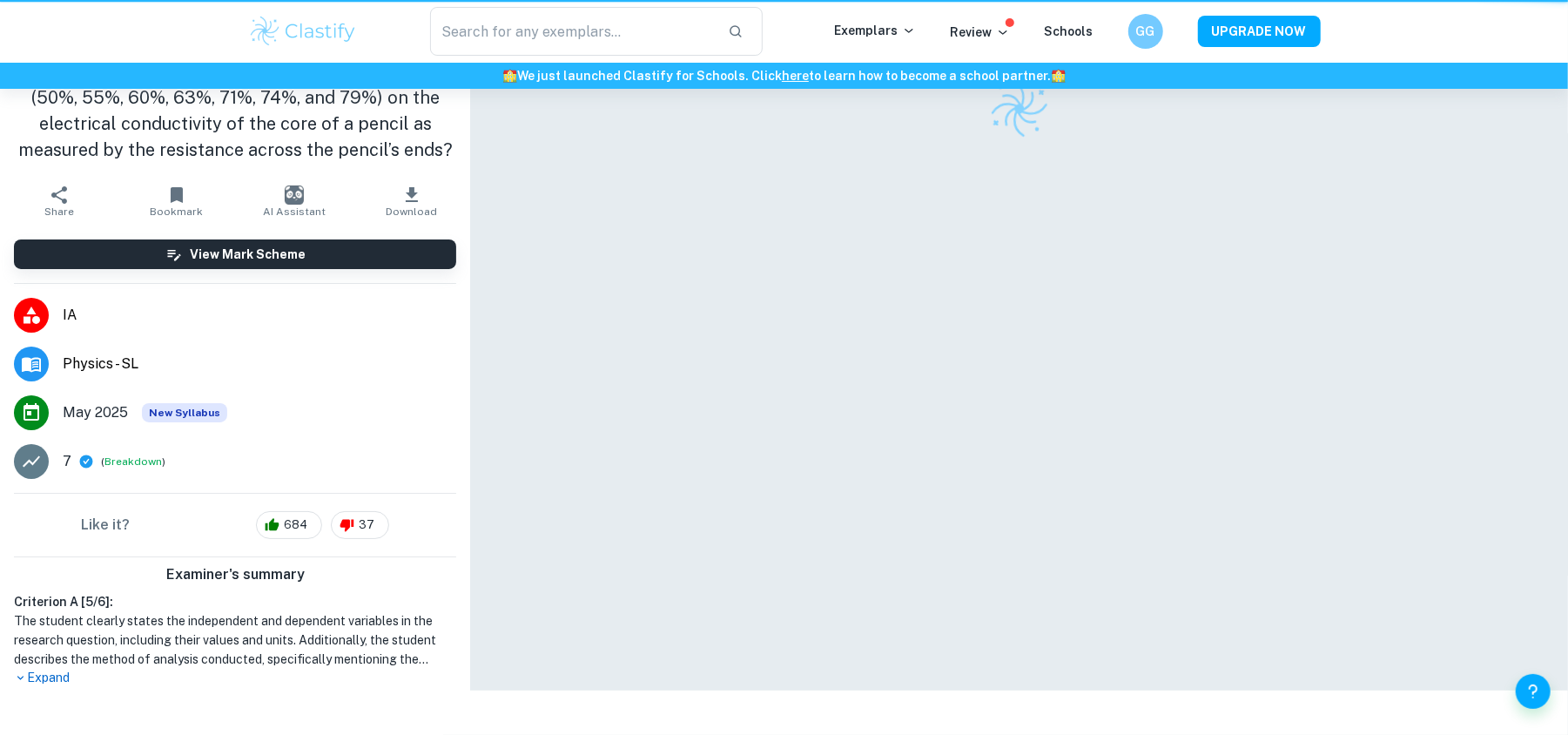 scroll, scrollTop: 0, scrollLeft: 0, axis: both 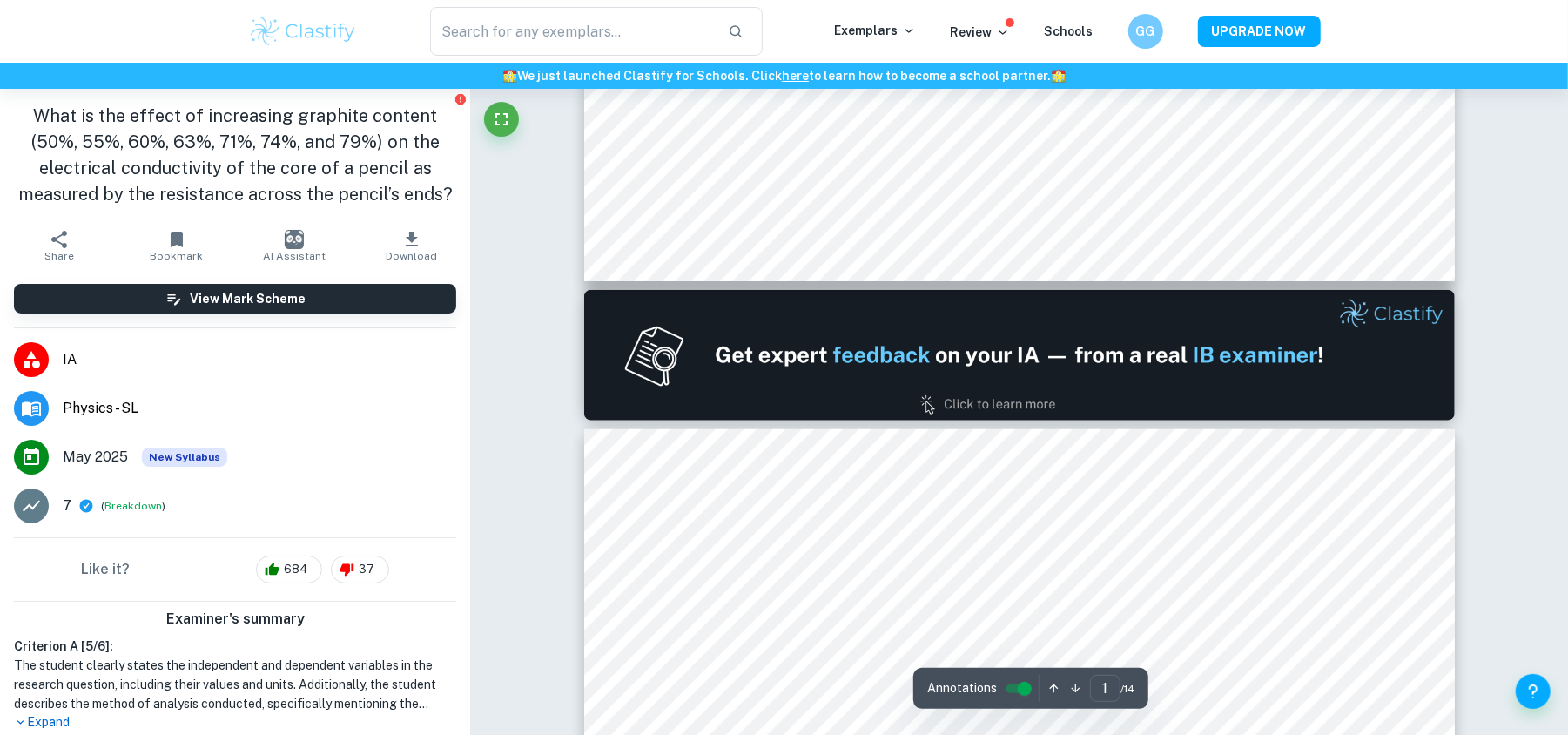 type on "2" 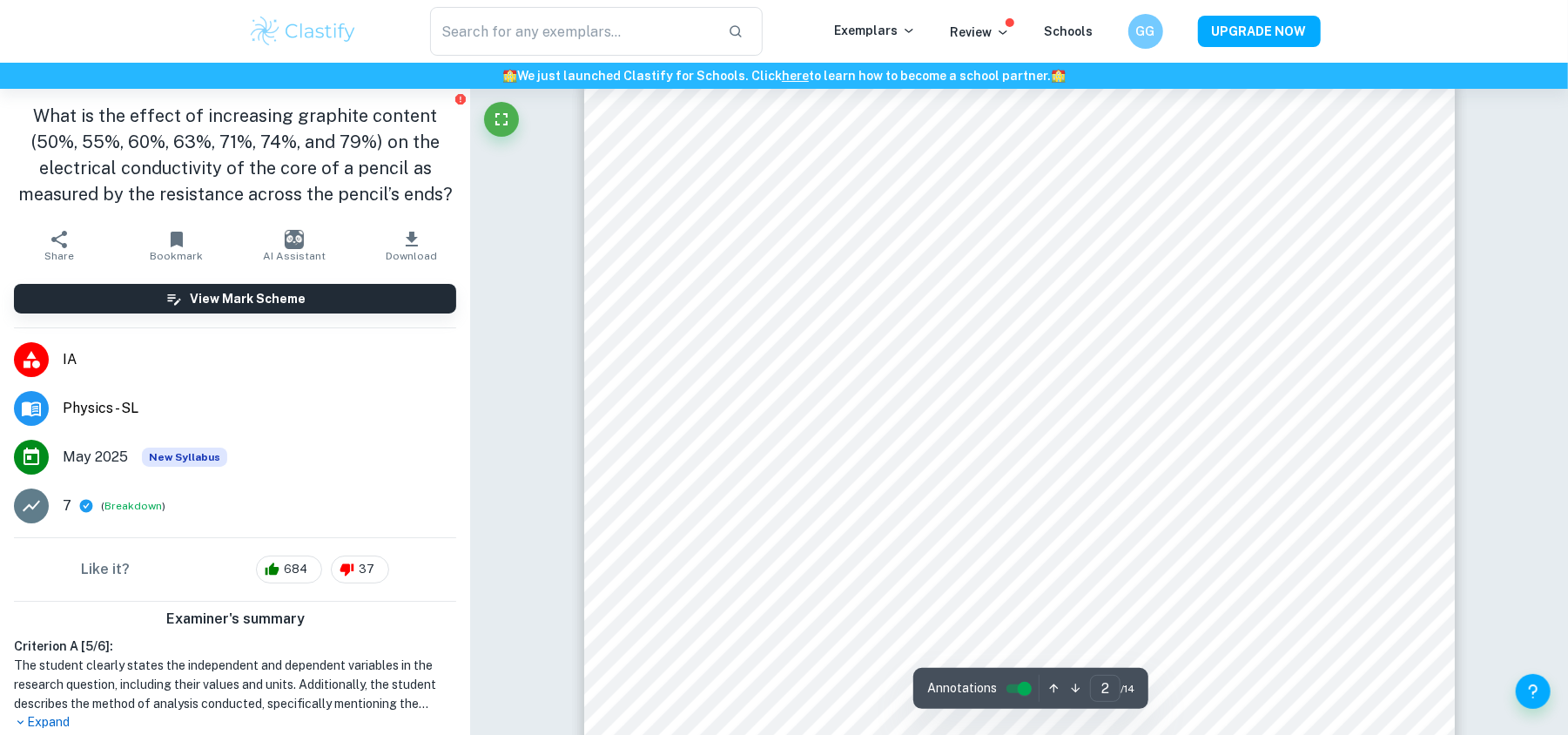 scroll, scrollTop: 1616, scrollLeft: 0, axis: vertical 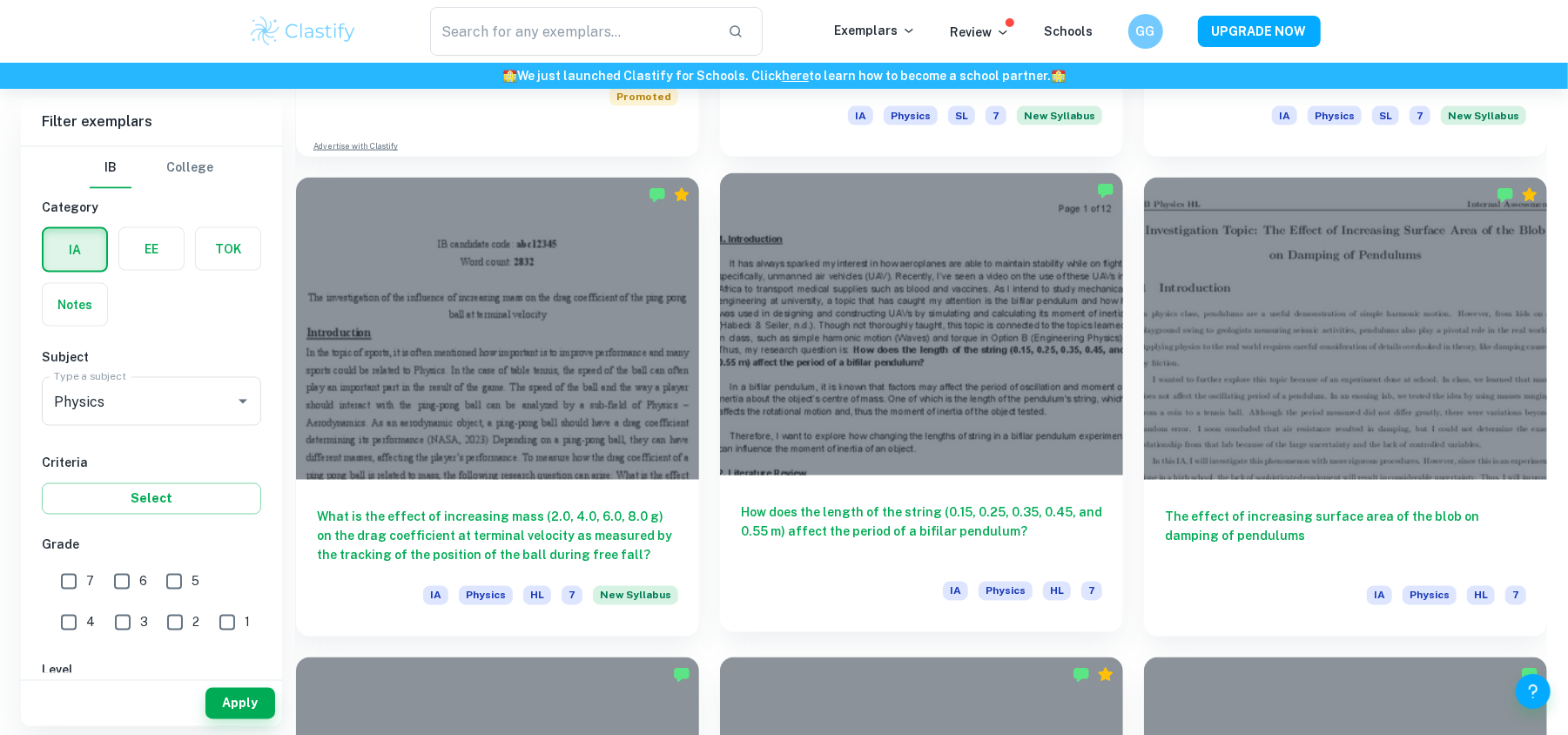 click on "How does the length of the string ([NUMBER] m, [NUMBER] m, [NUMBER] m, [NUMBER] m, and [NUMBER] m) affect the period of a bifilar pendulum? IA Physics HL 7" at bounding box center (921, 554) 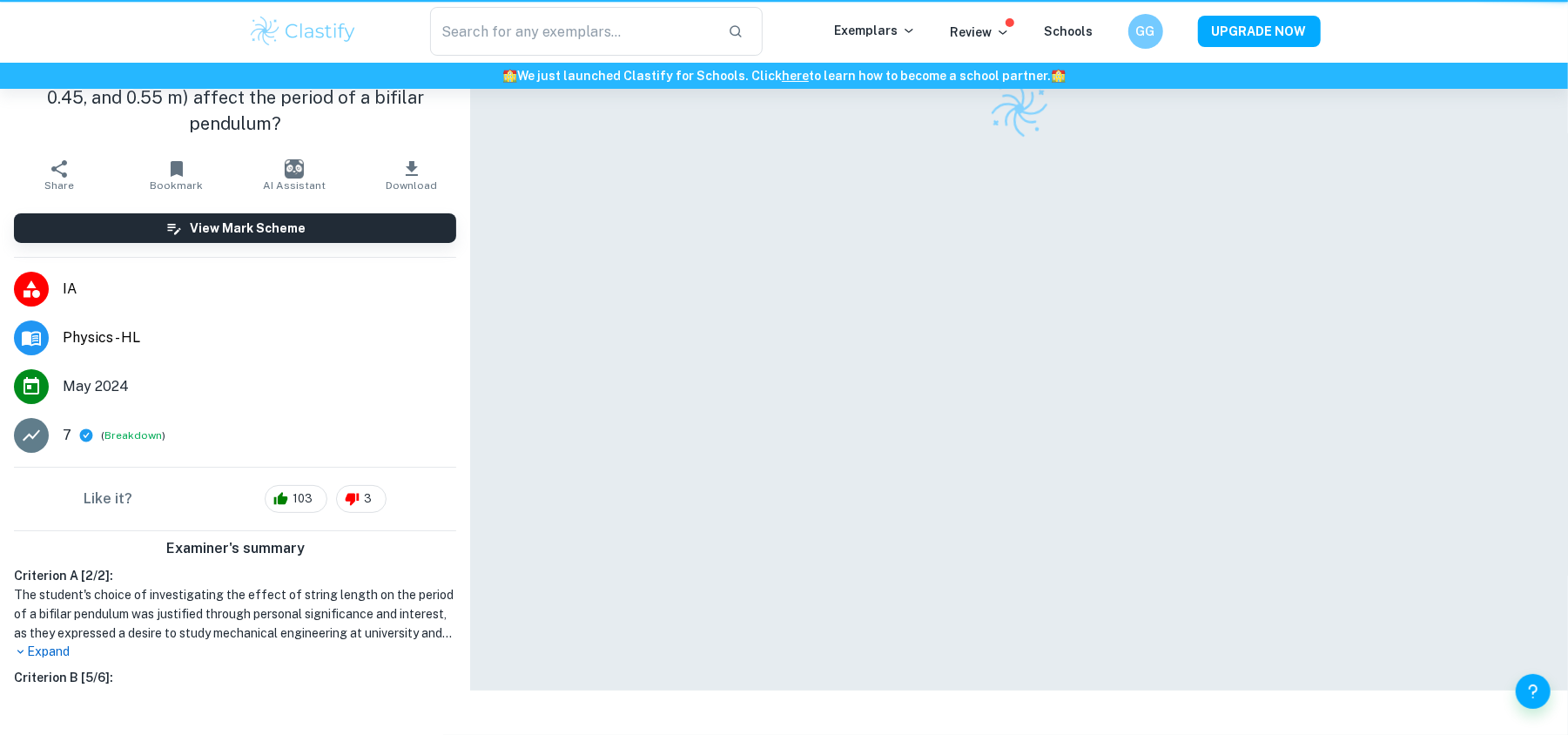 scroll, scrollTop: 0, scrollLeft: 0, axis: both 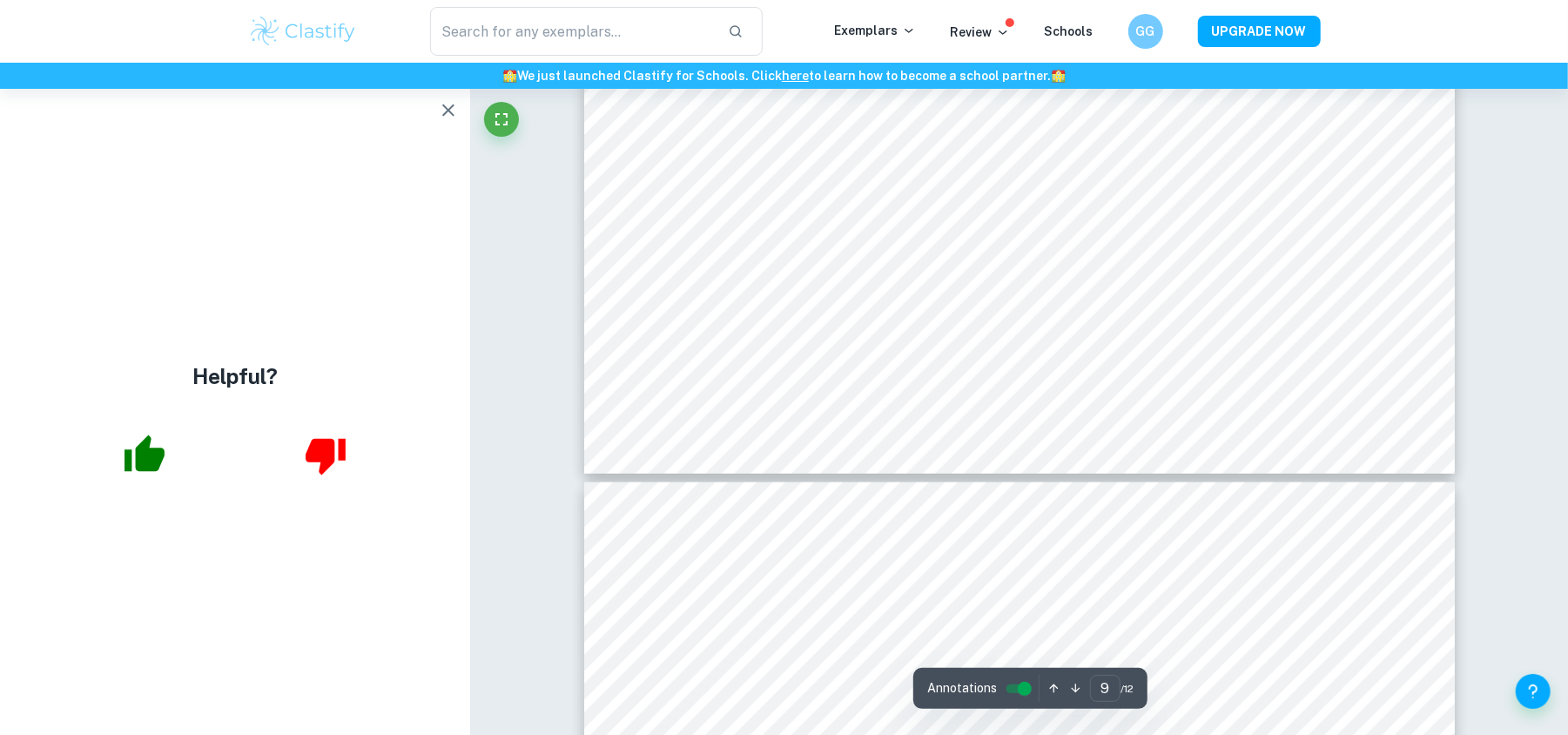 type on "10" 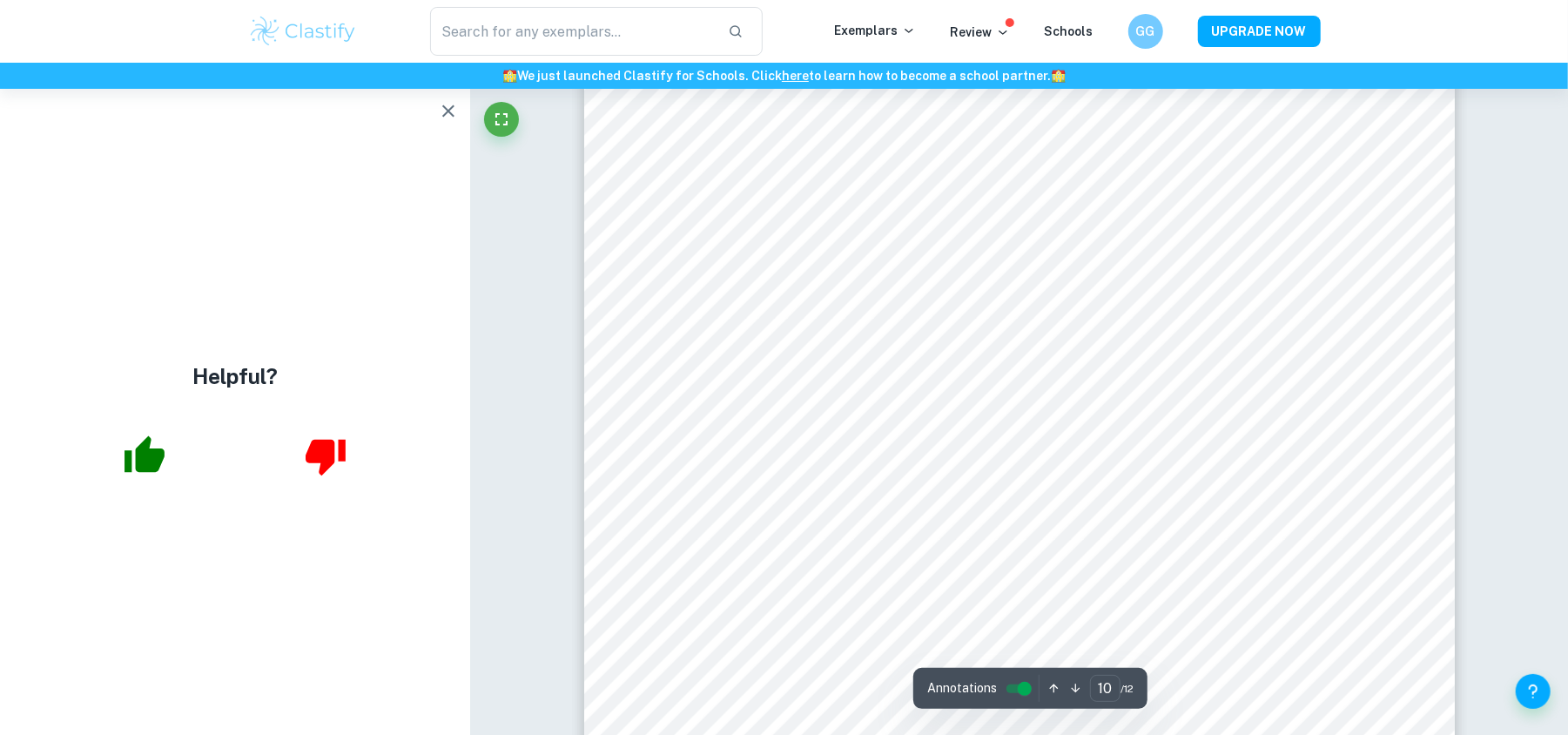scroll, scrollTop: 11831, scrollLeft: 0, axis: vertical 